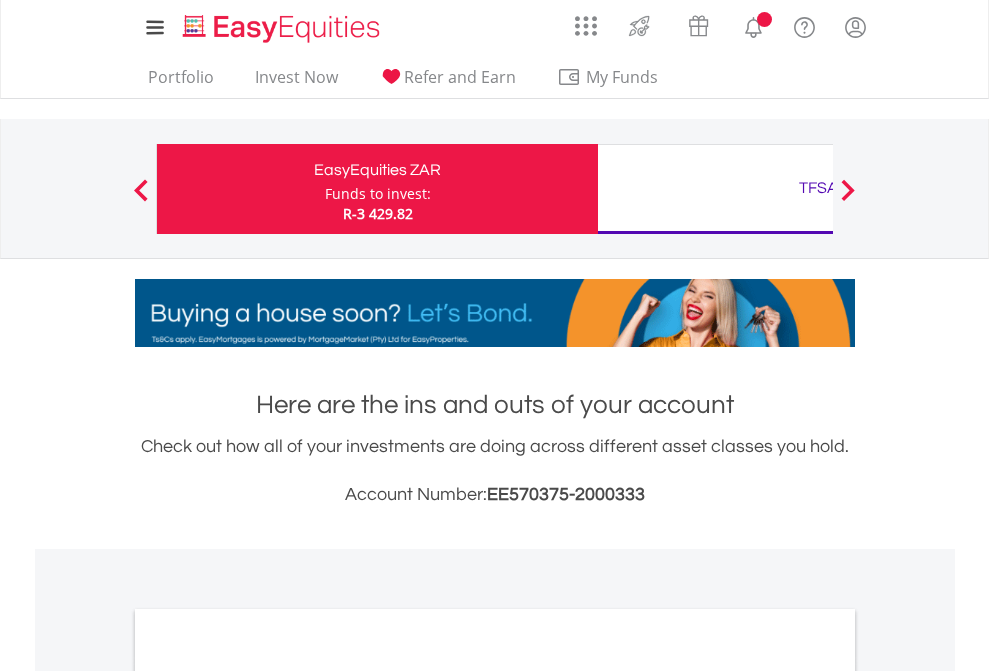 scroll, scrollTop: 0, scrollLeft: 0, axis: both 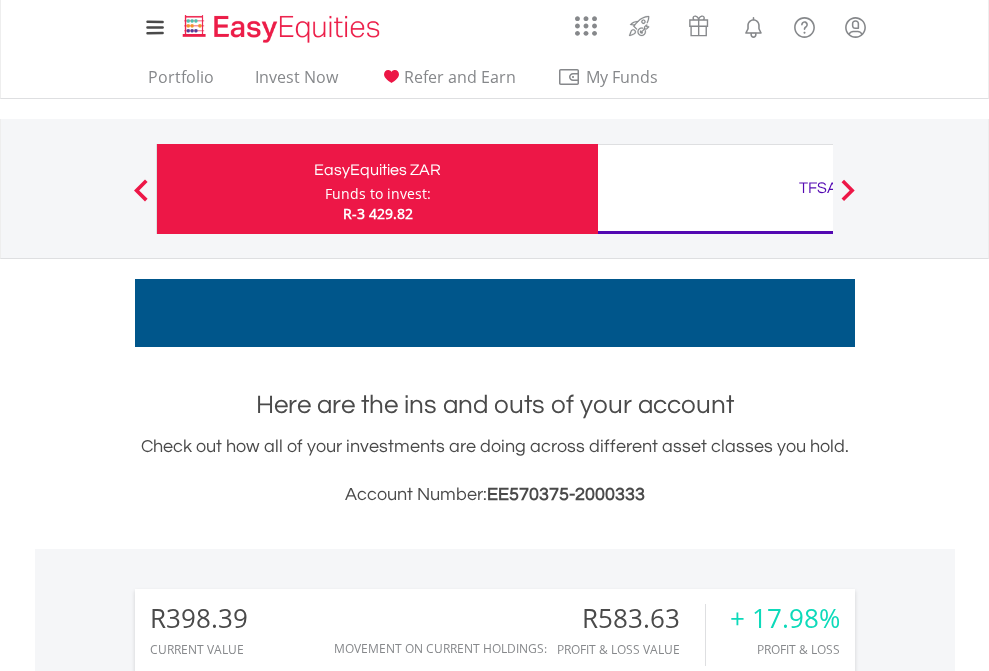 click on "Funds to invest:" at bounding box center [378, 194] 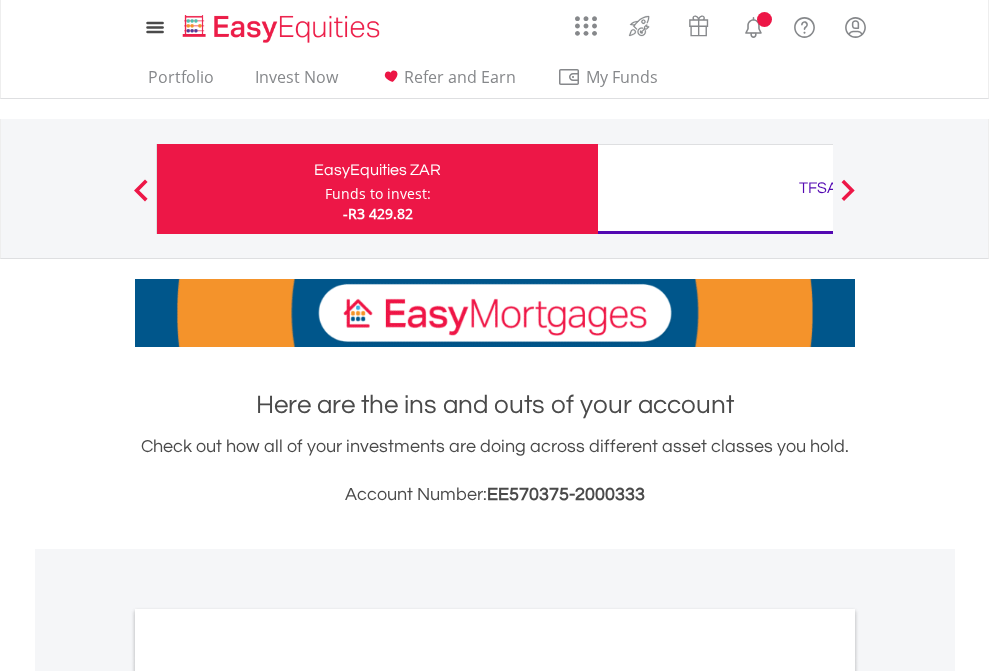 scroll, scrollTop: 0, scrollLeft: 0, axis: both 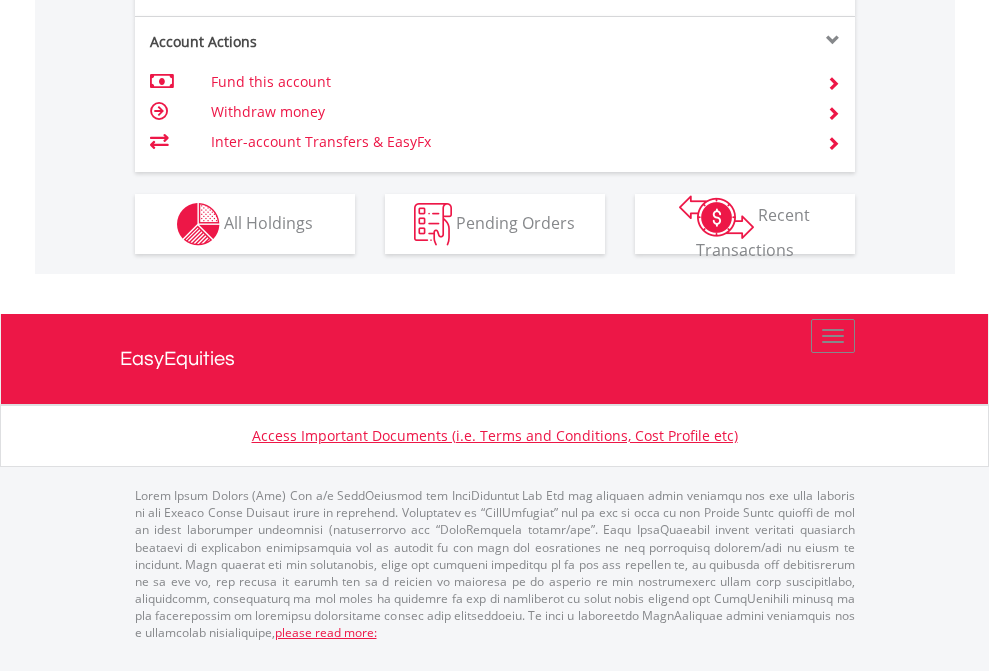 click on "Investment types" at bounding box center [706, -337] 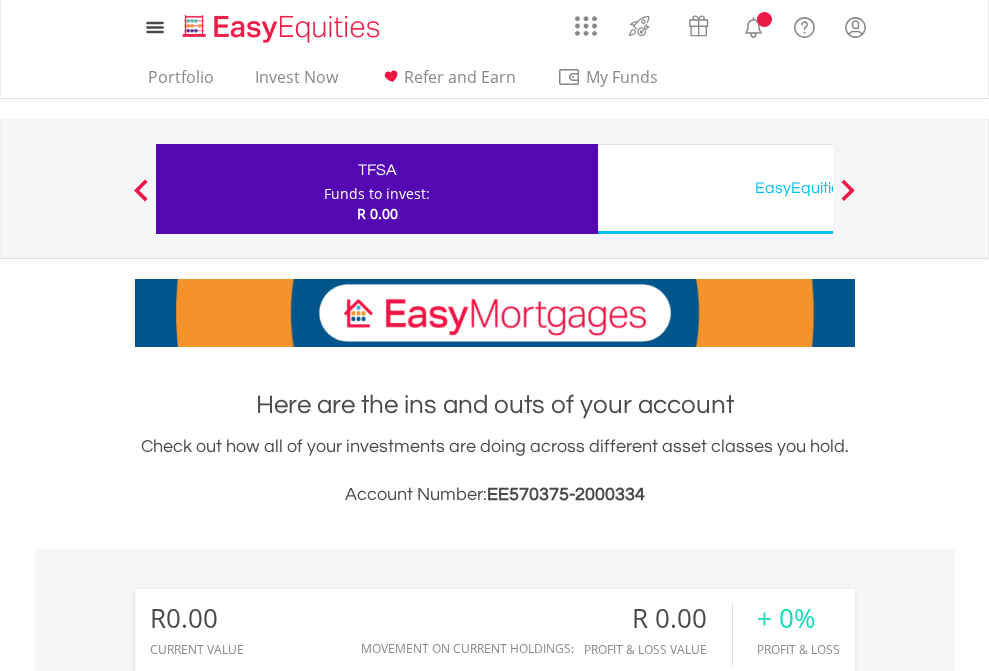 scroll, scrollTop: 0, scrollLeft: 0, axis: both 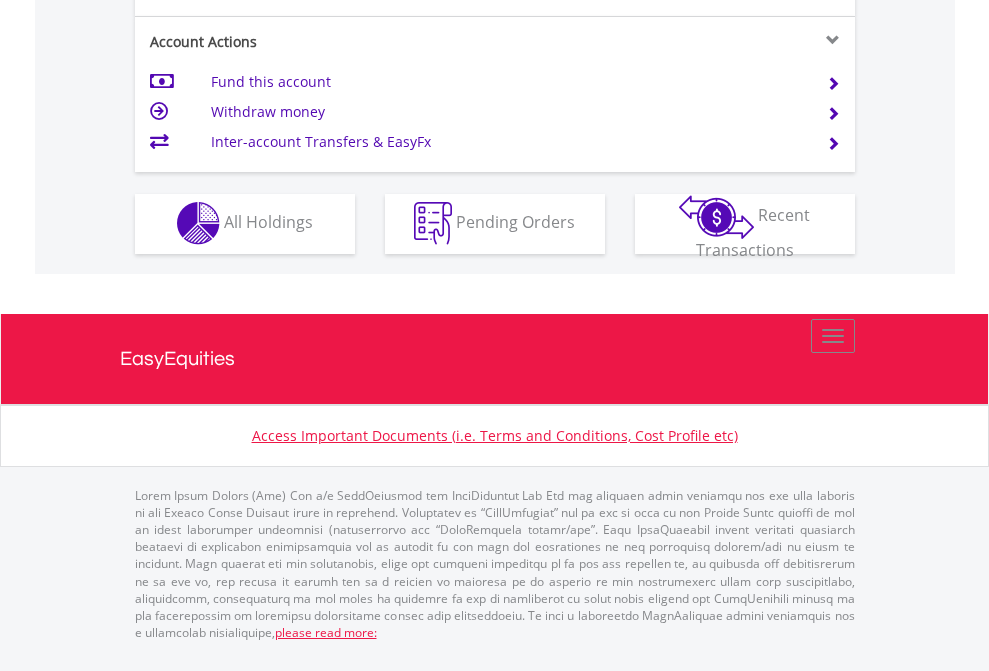 click on "Investment types" at bounding box center (706, -353) 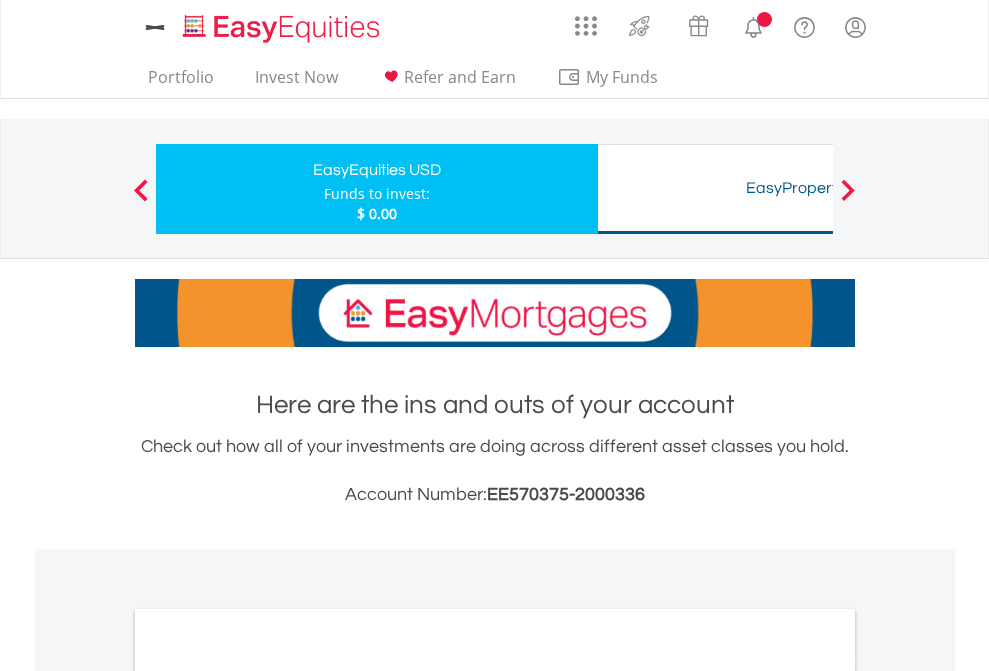 scroll, scrollTop: 0, scrollLeft: 0, axis: both 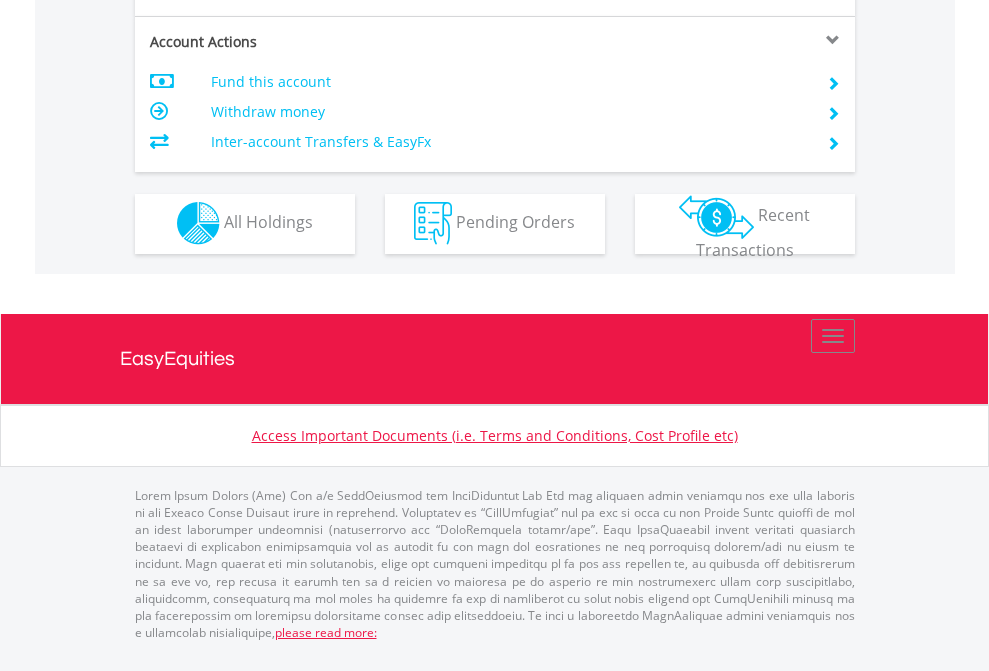 click on "Investment types" at bounding box center (706, -353) 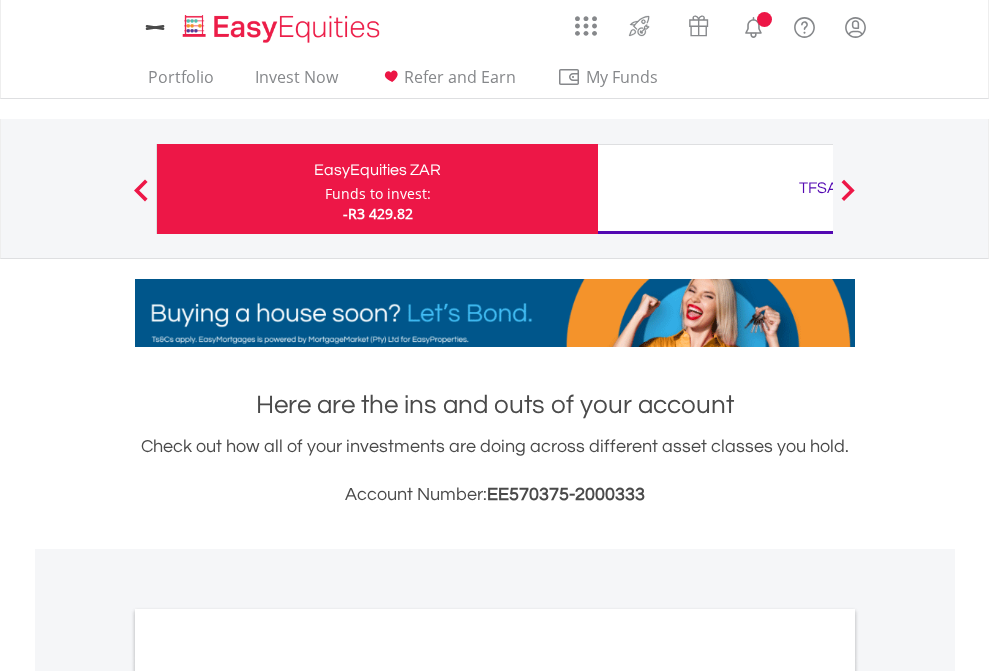 scroll, scrollTop: 0, scrollLeft: 0, axis: both 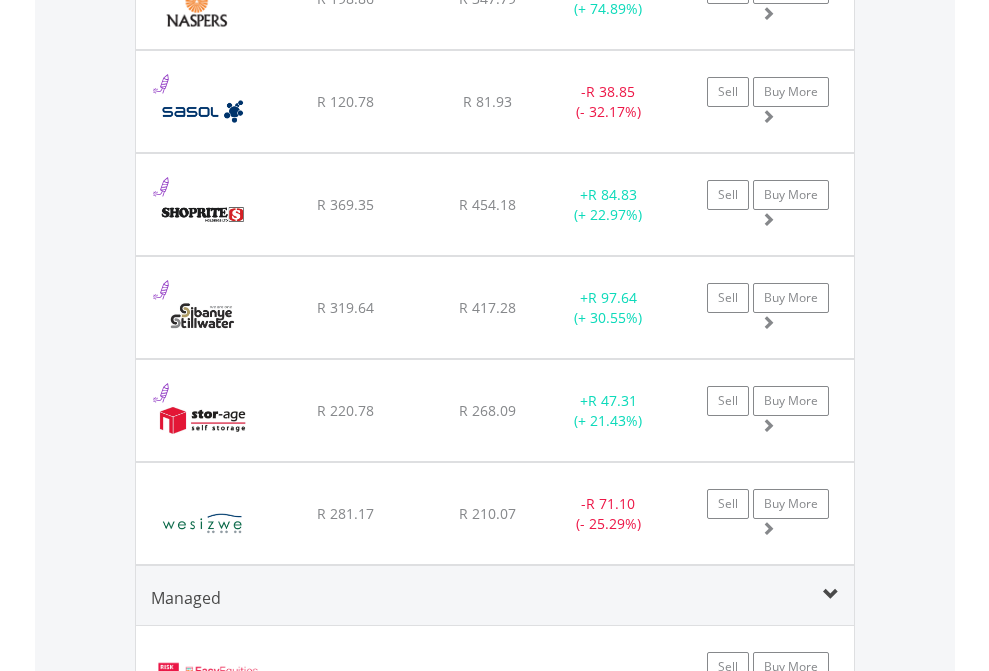 click on "TFSA" at bounding box center [818, -2116] 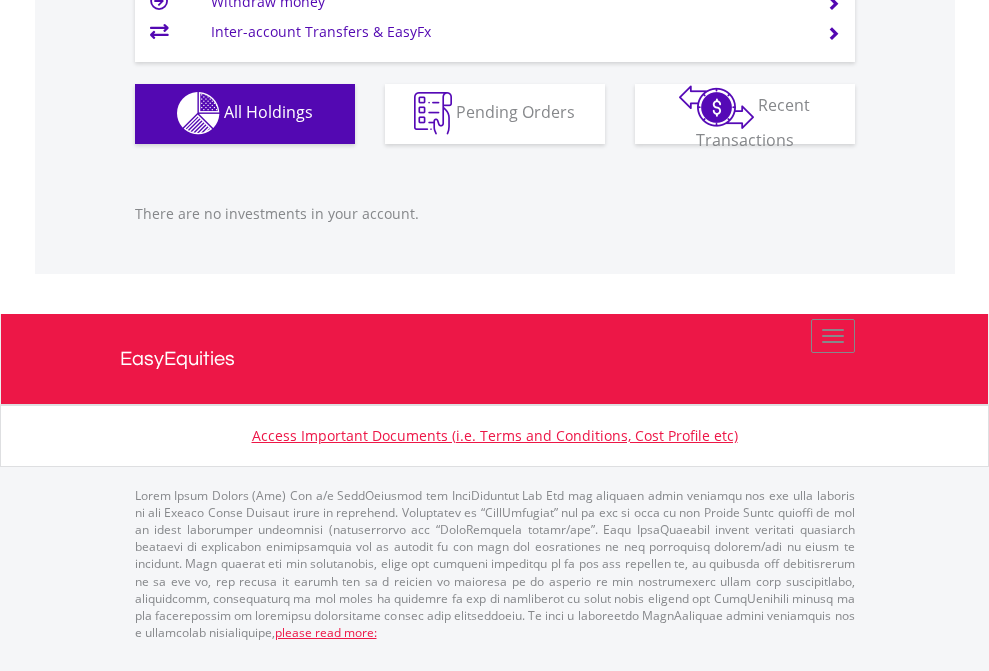 scroll, scrollTop: 1980, scrollLeft: 0, axis: vertical 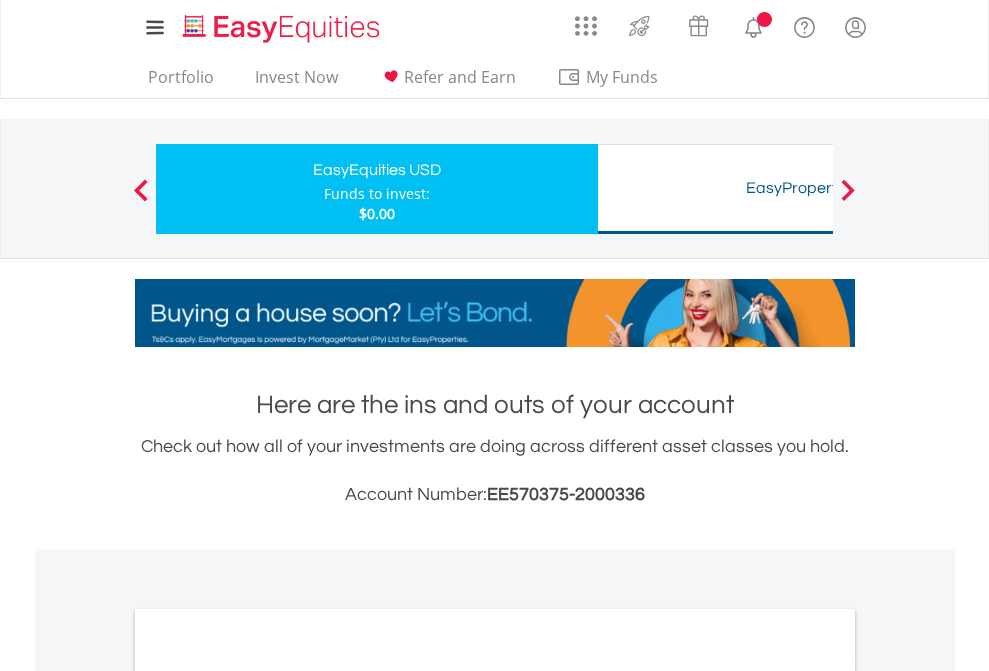 click on "All Holdings" at bounding box center (268, 1096) 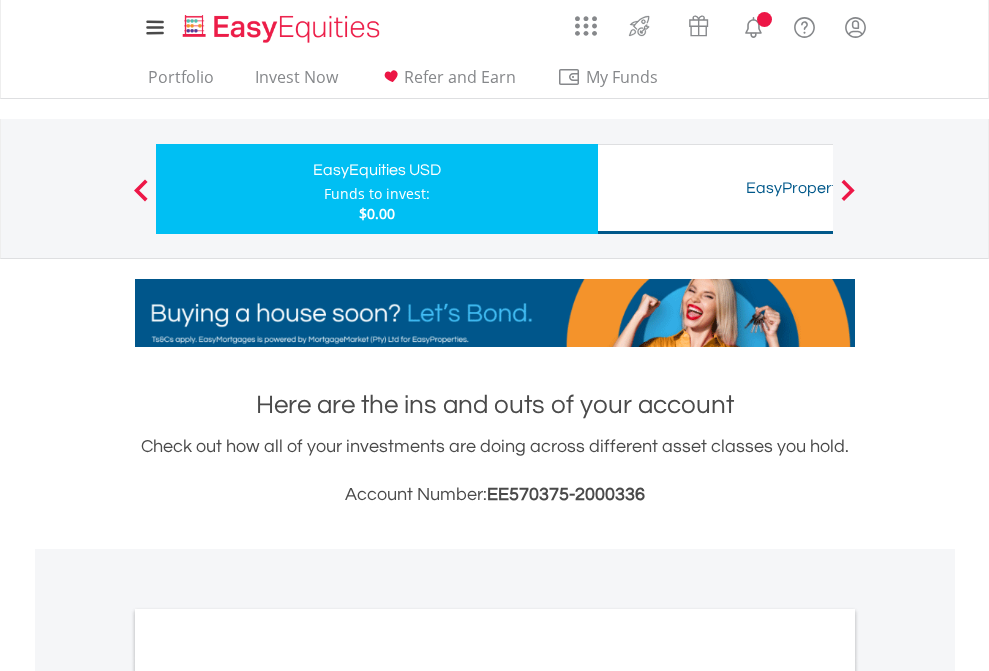 scroll, scrollTop: 1202, scrollLeft: 0, axis: vertical 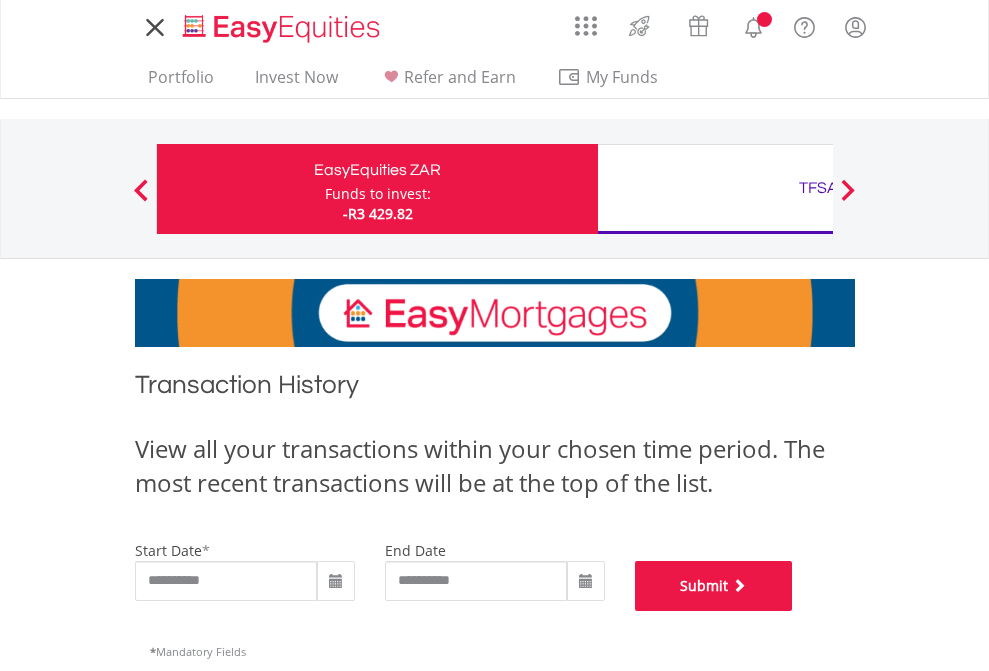 click on "Submit" at bounding box center (714, 586) 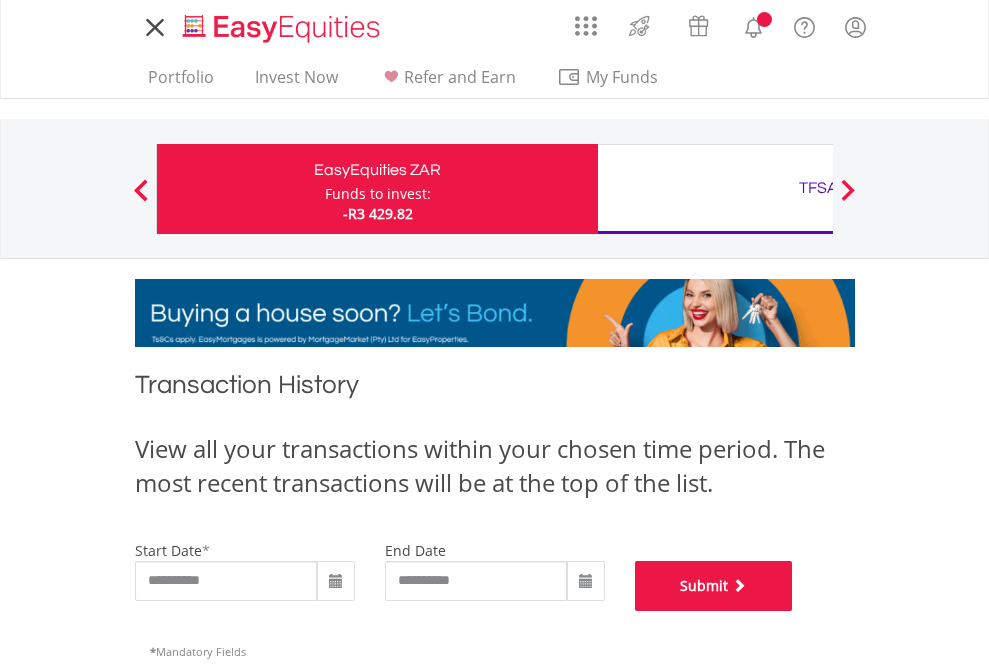 scroll, scrollTop: 811, scrollLeft: 0, axis: vertical 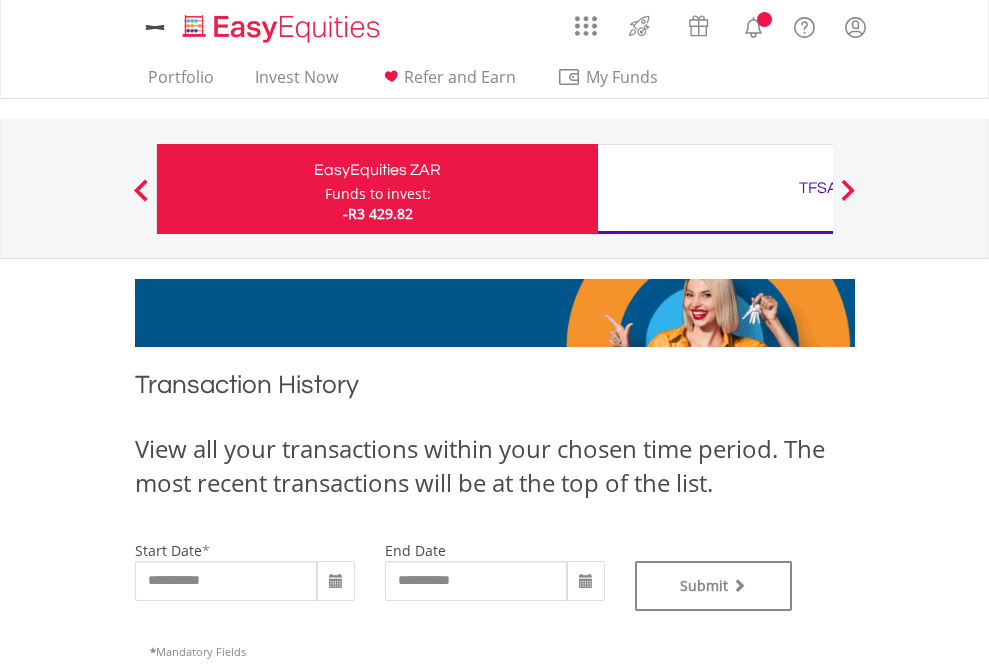 click on "TFSA" at bounding box center [818, 188] 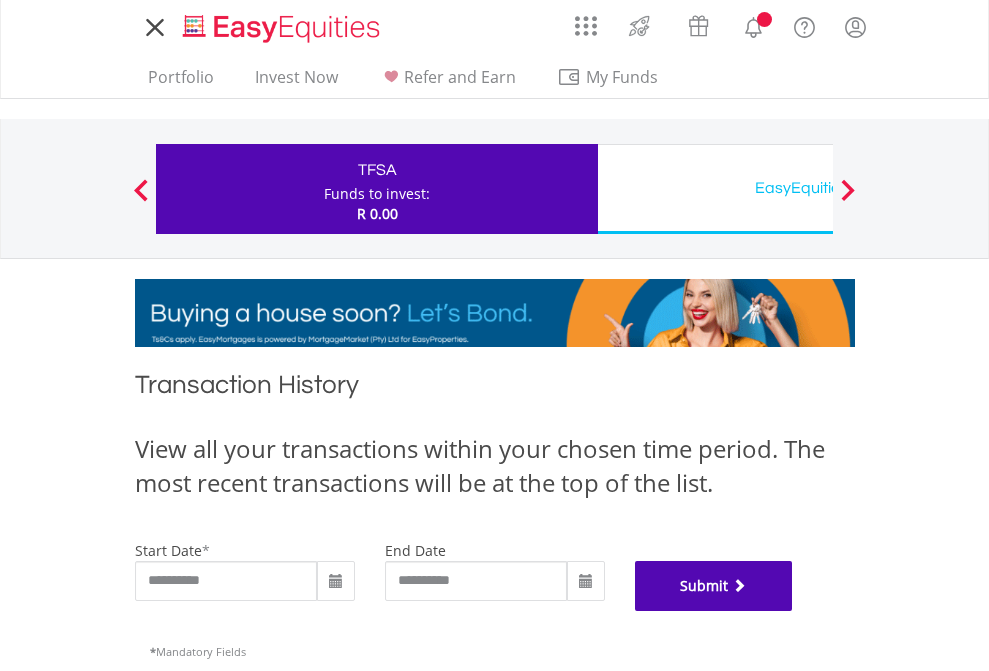 click on "Submit" at bounding box center [714, 586] 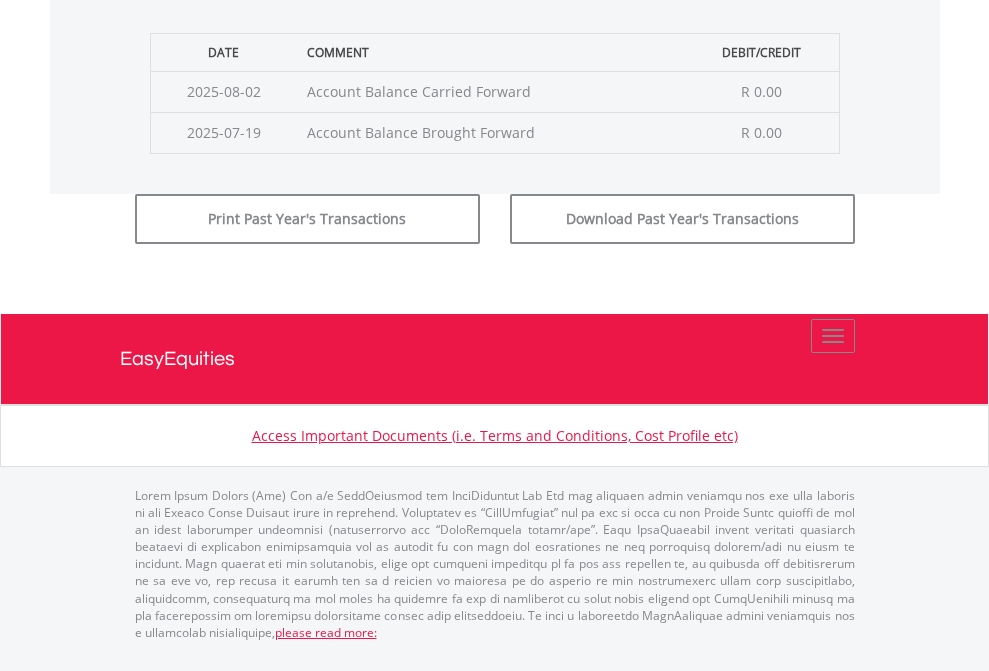 scroll, scrollTop: 811, scrollLeft: 0, axis: vertical 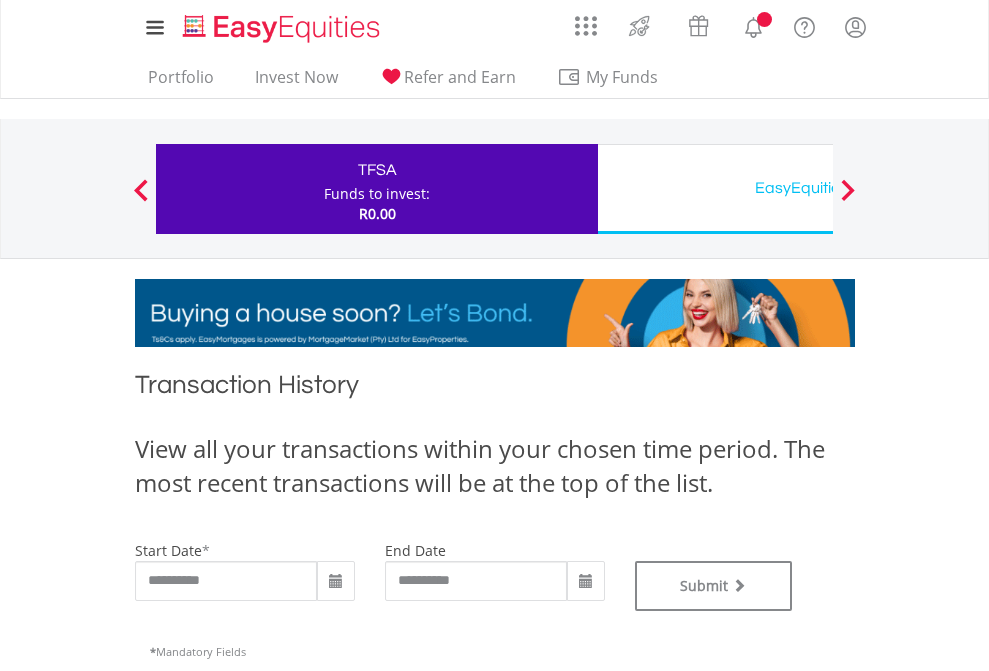 click on "EasyEquities USD" at bounding box center [818, 188] 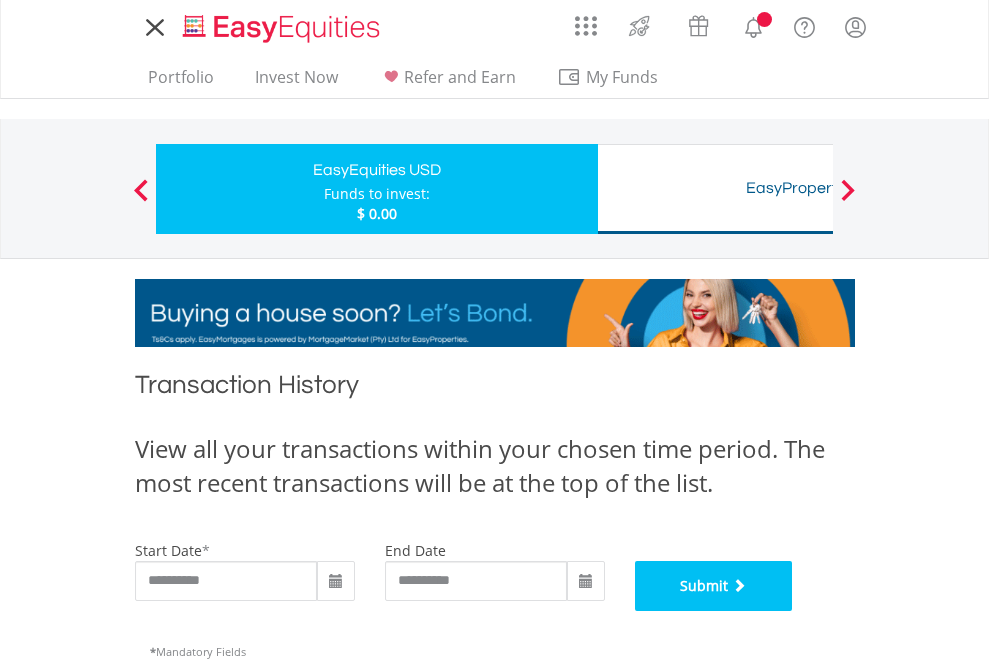 click on "Submit" at bounding box center (714, 586) 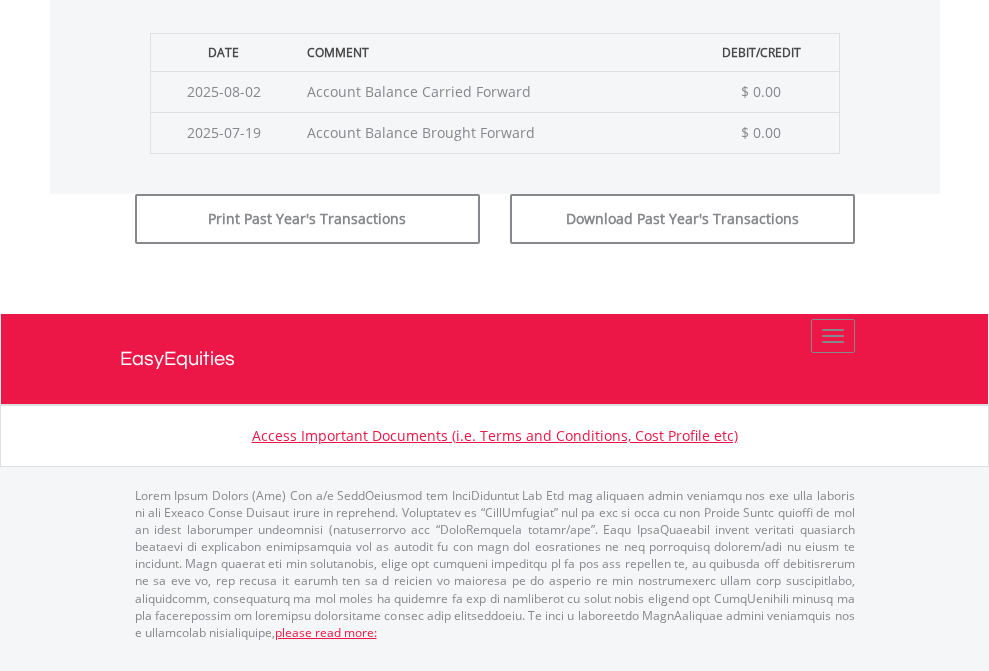 scroll, scrollTop: 811, scrollLeft: 0, axis: vertical 